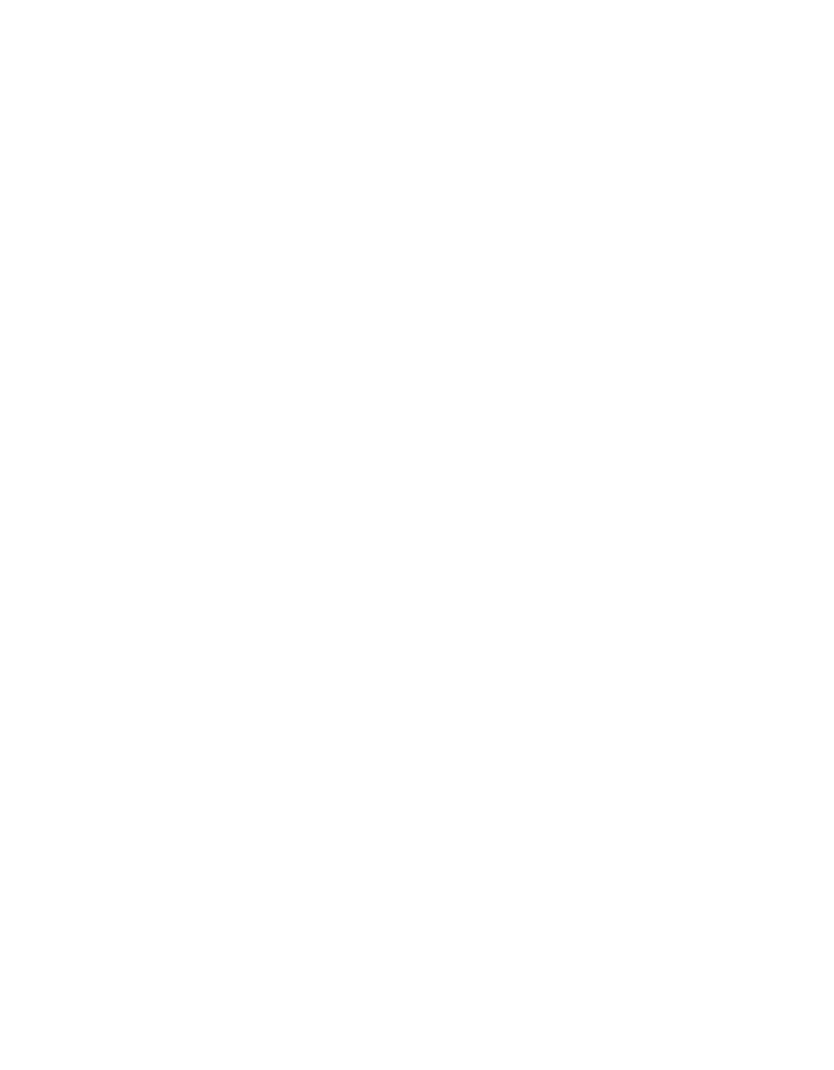 scroll, scrollTop: 0, scrollLeft: 0, axis: both 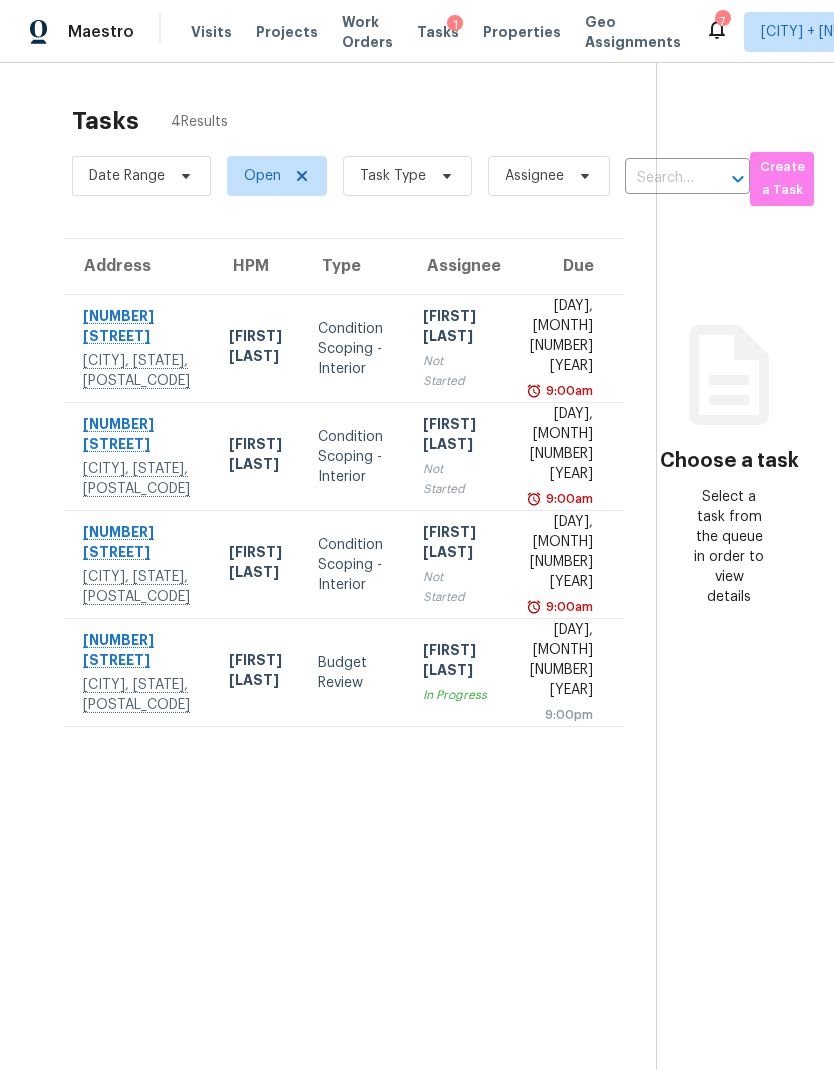 click on "Visits" at bounding box center [211, 32] 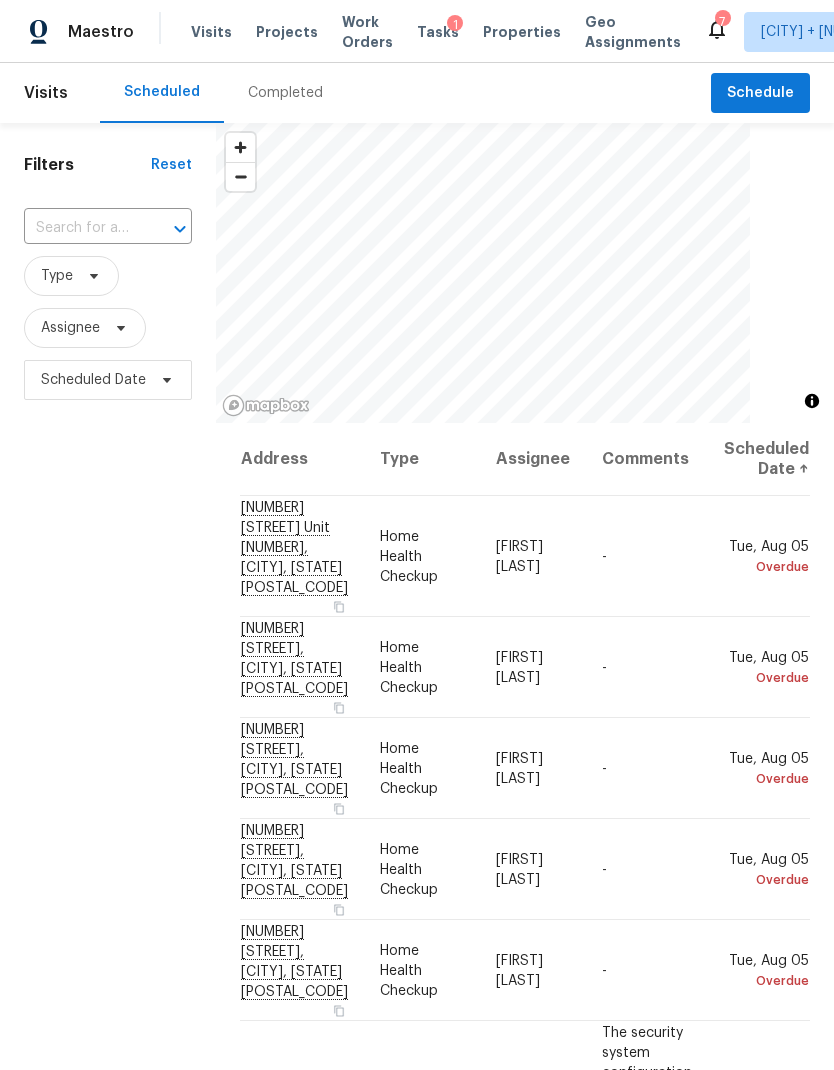 click 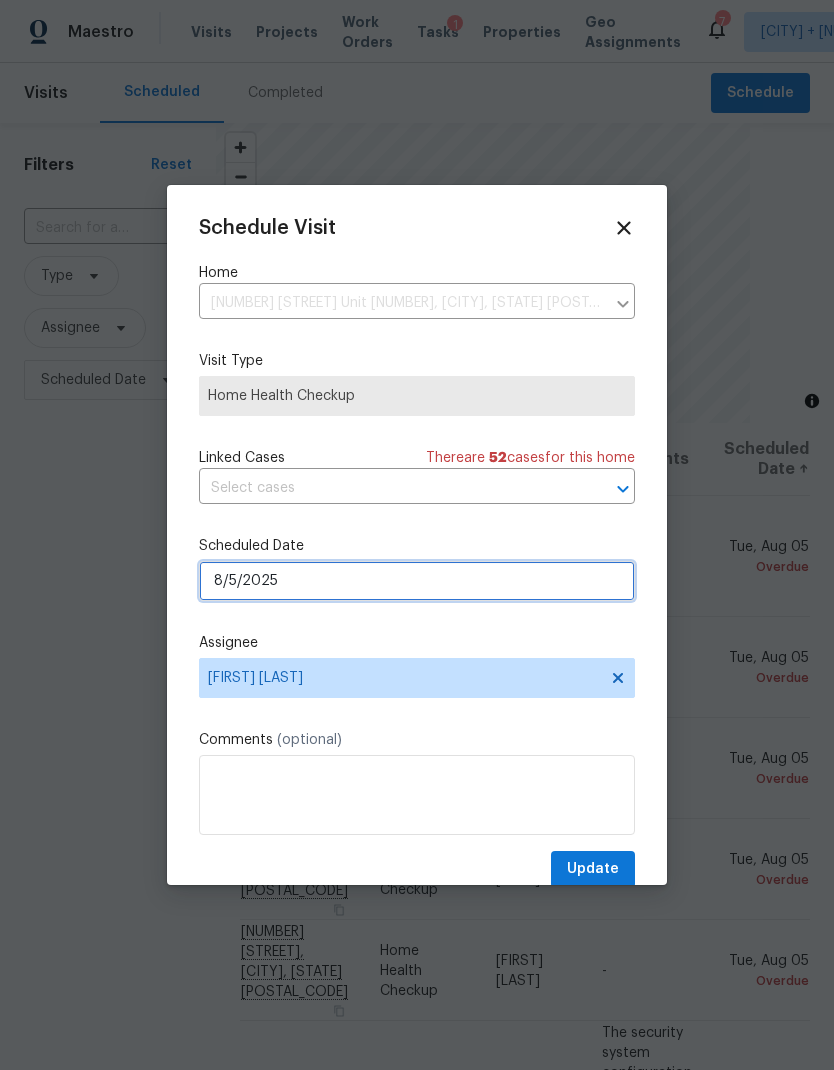 click on "8/5/2025" at bounding box center (417, 581) 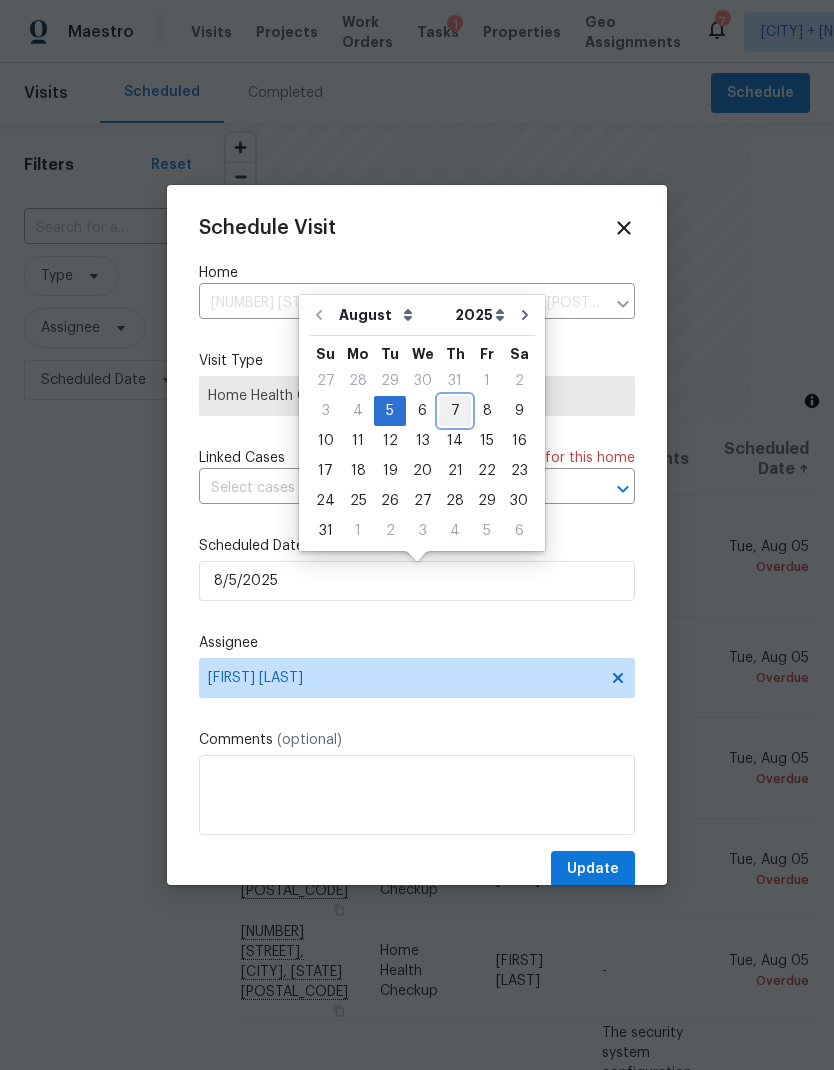 click on "7" at bounding box center (455, 411) 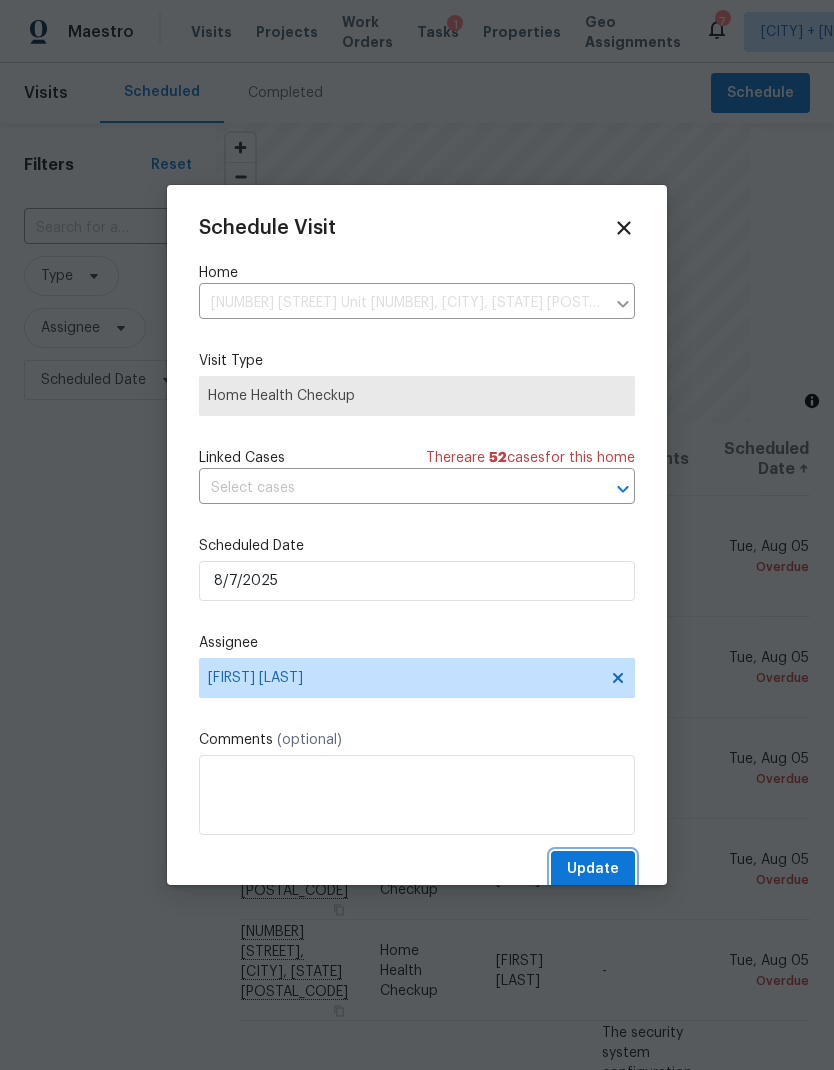 click on "Update" at bounding box center (593, 869) 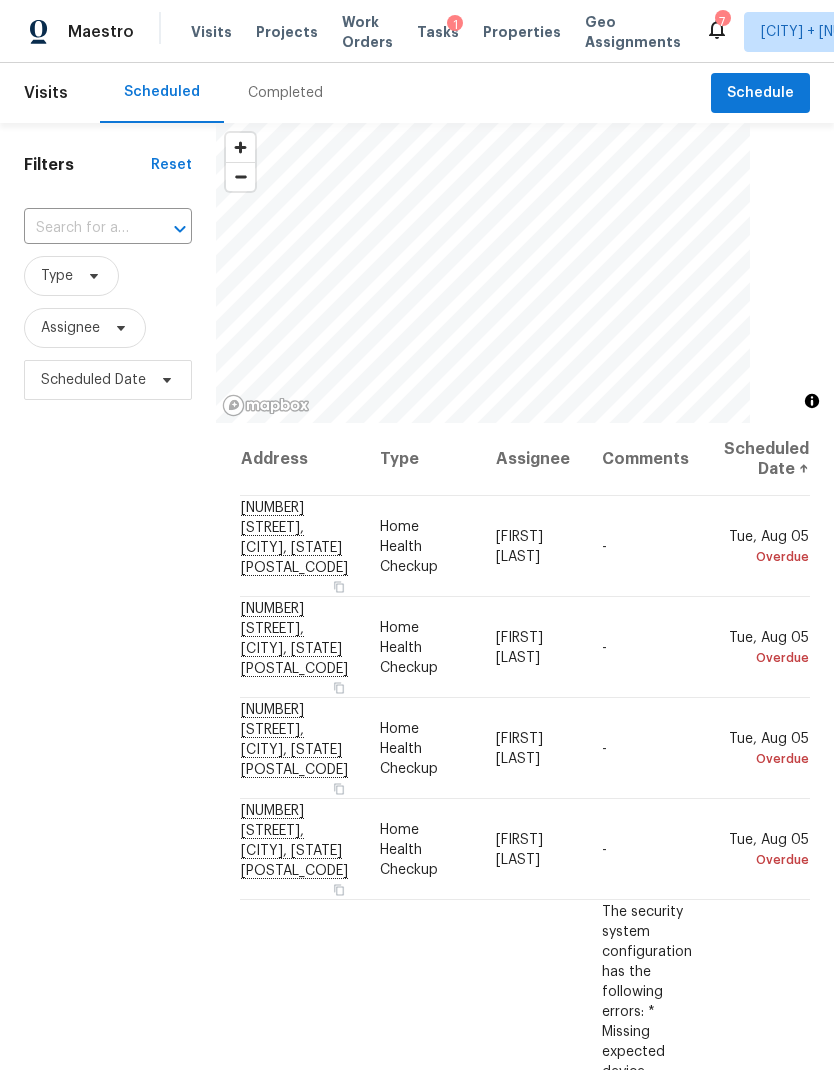 click 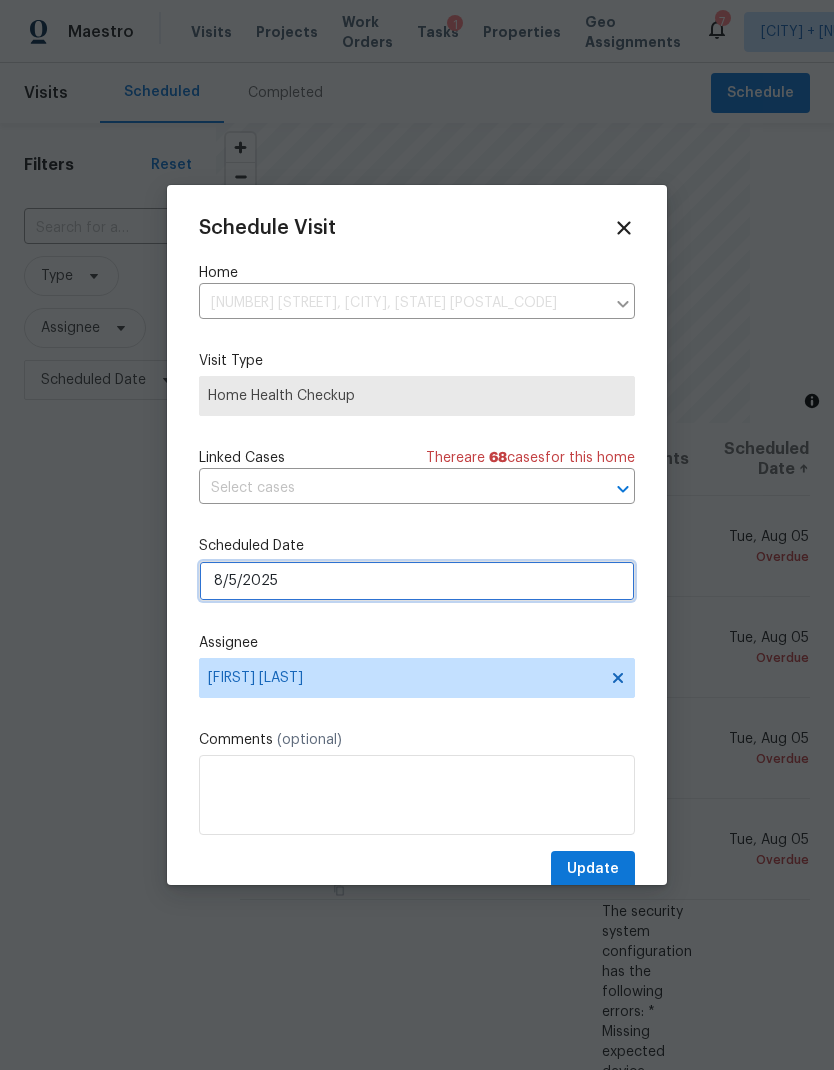 click on "8/5/2025" at bounding box center (417, 581) 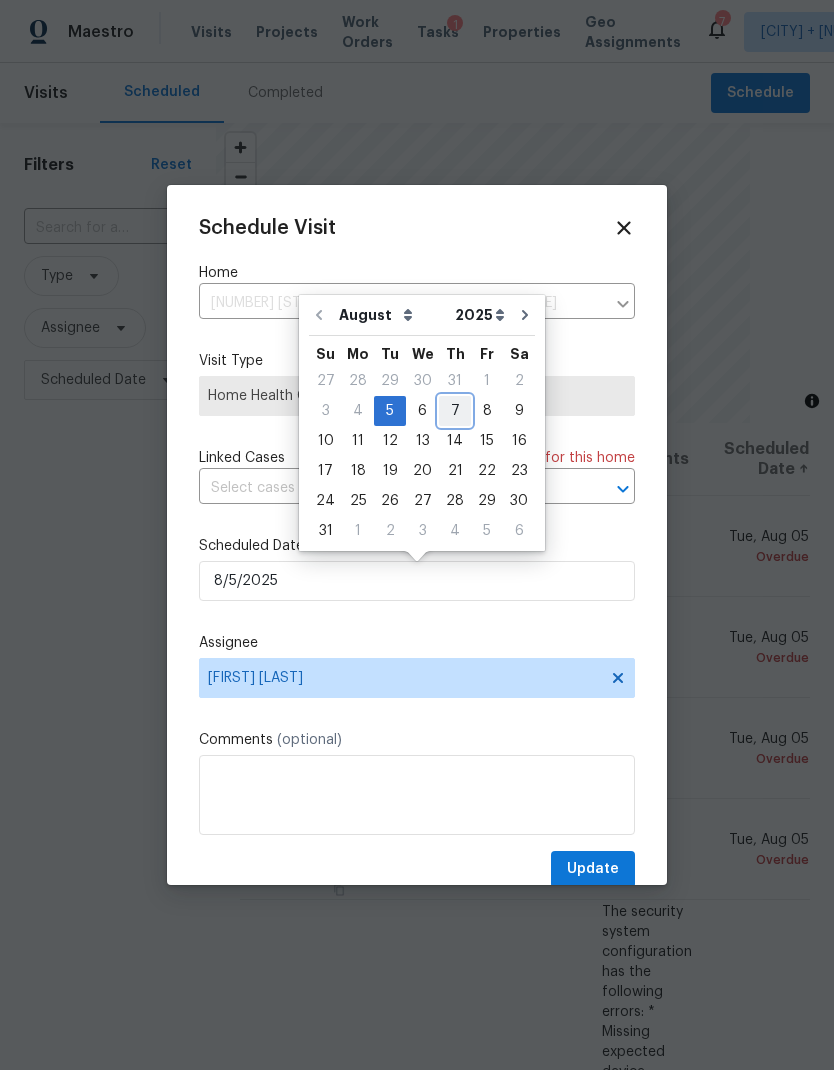 click on "7" at bounding box center [455, 411] 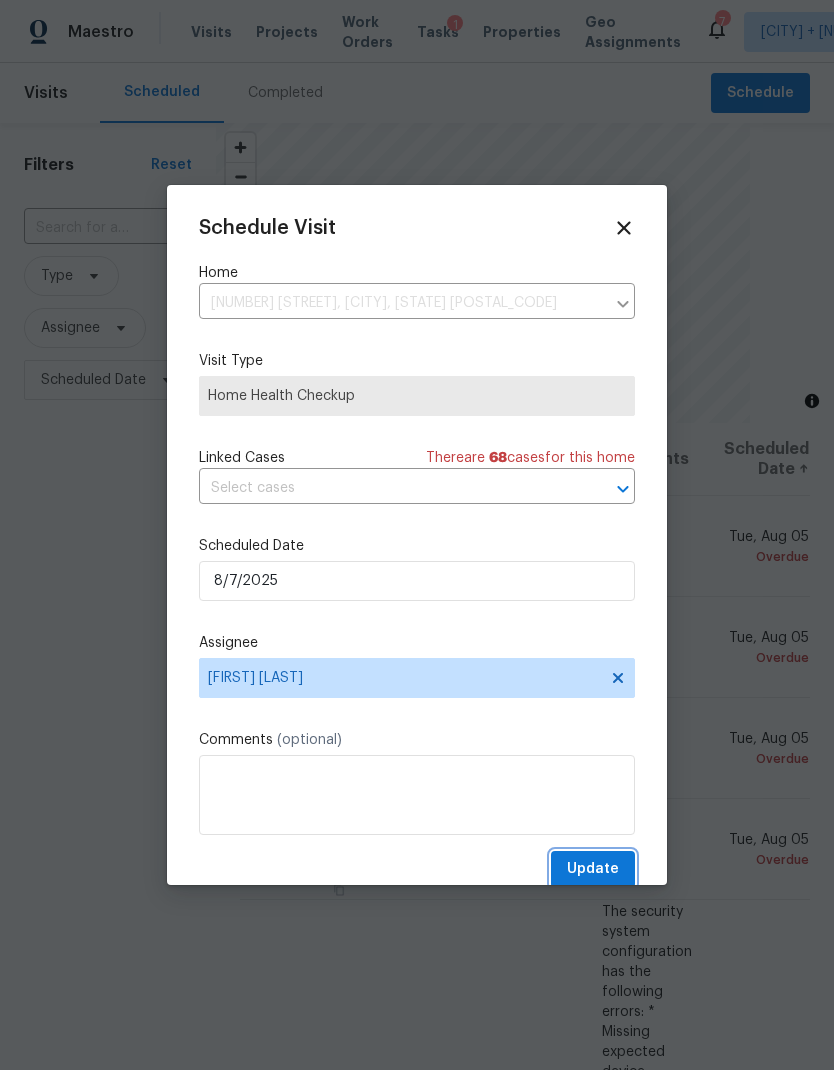 click on "Update" at bounding box center [593, 869] 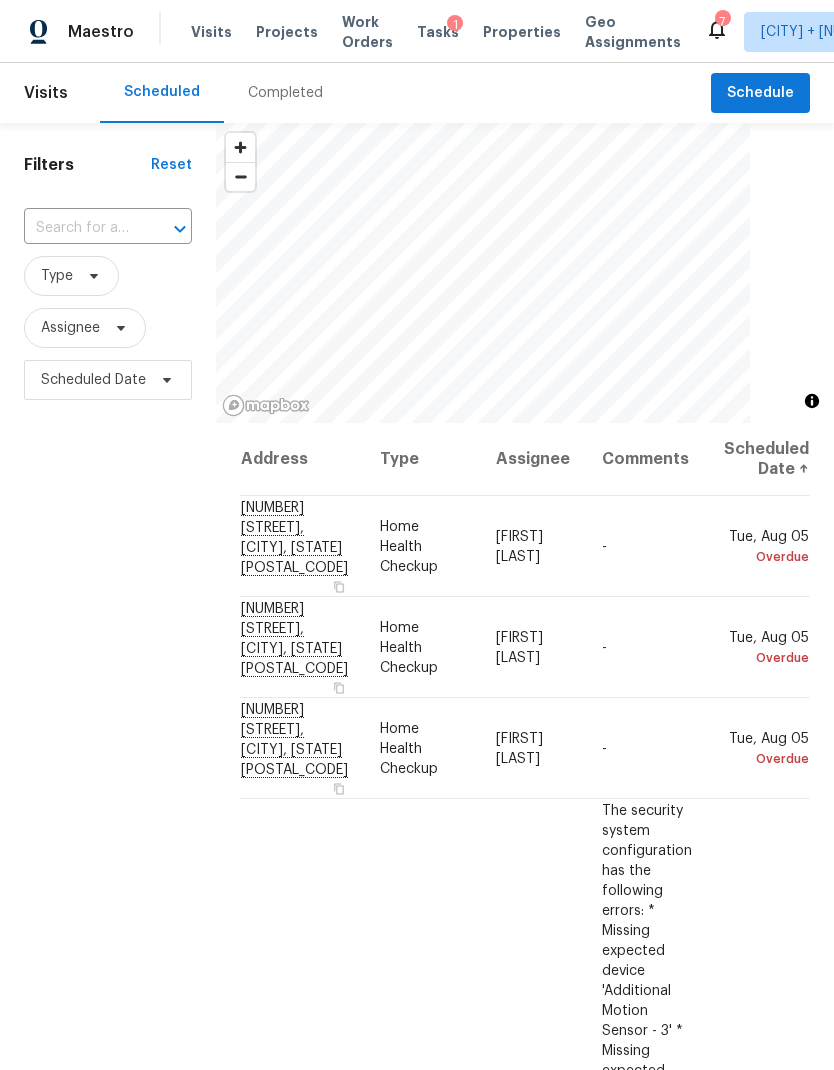 click 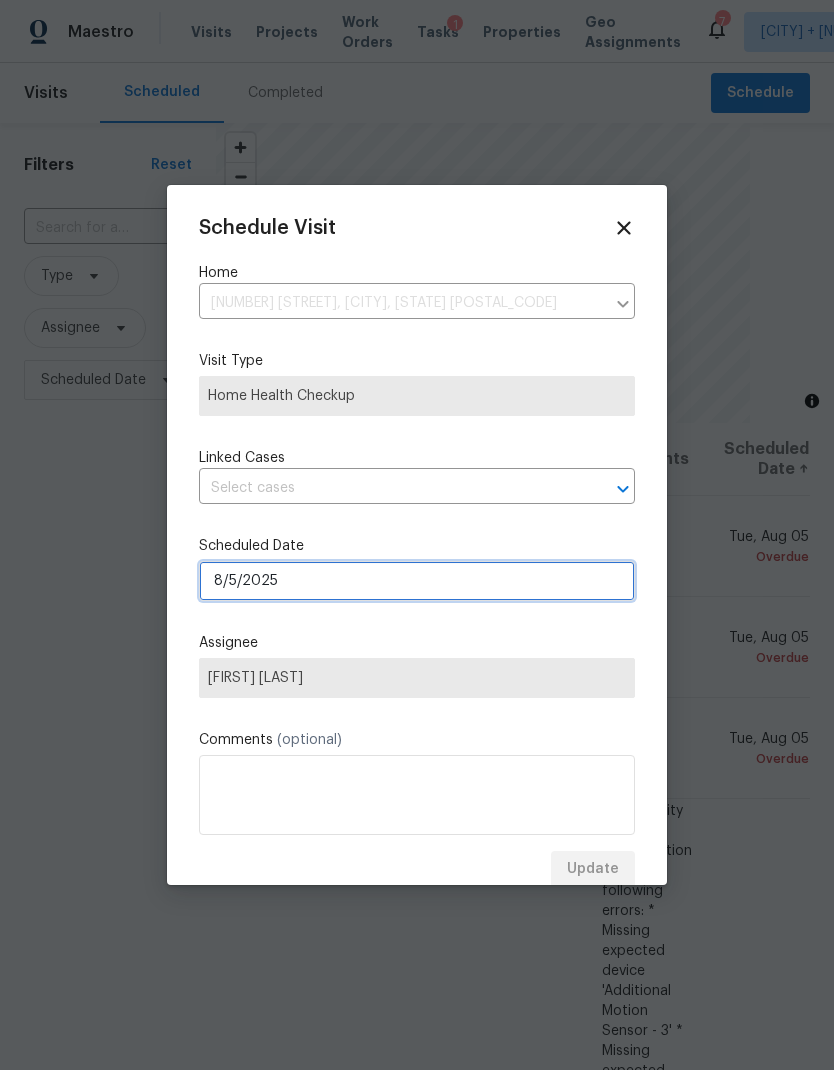click on "8/5/2025" at bounding box center [417, 581] 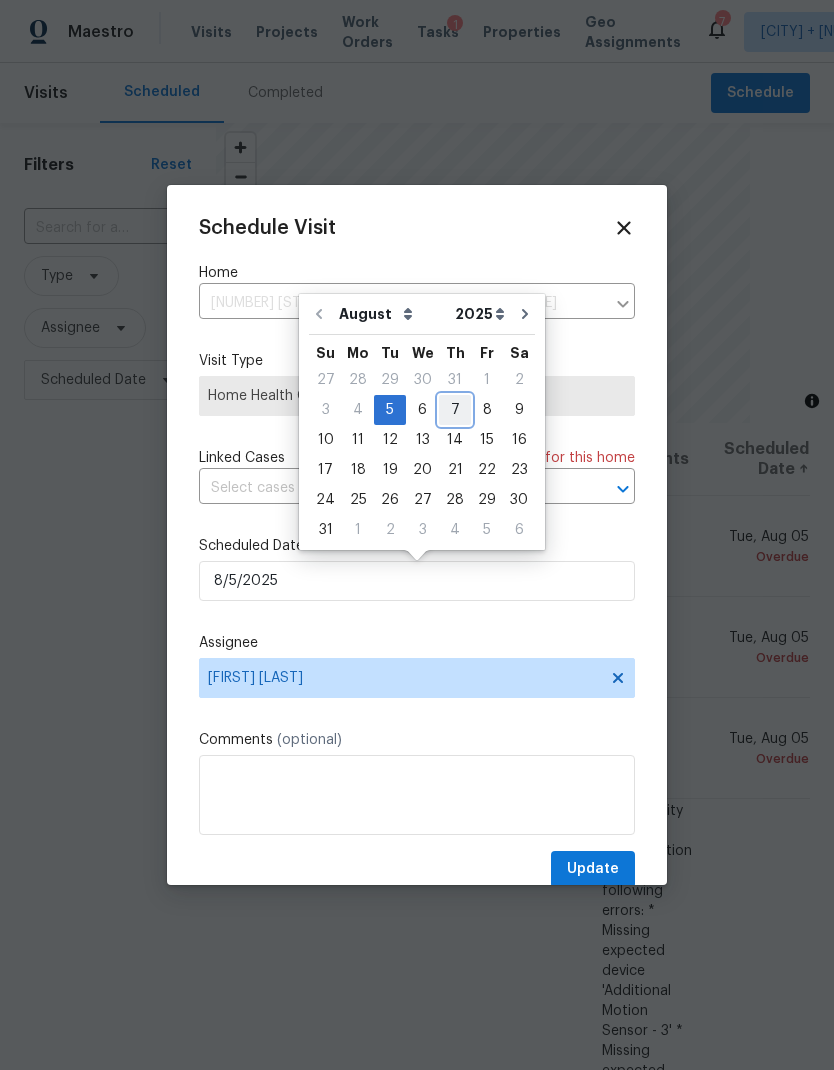 click on "7" at bounding box center (455, 410) 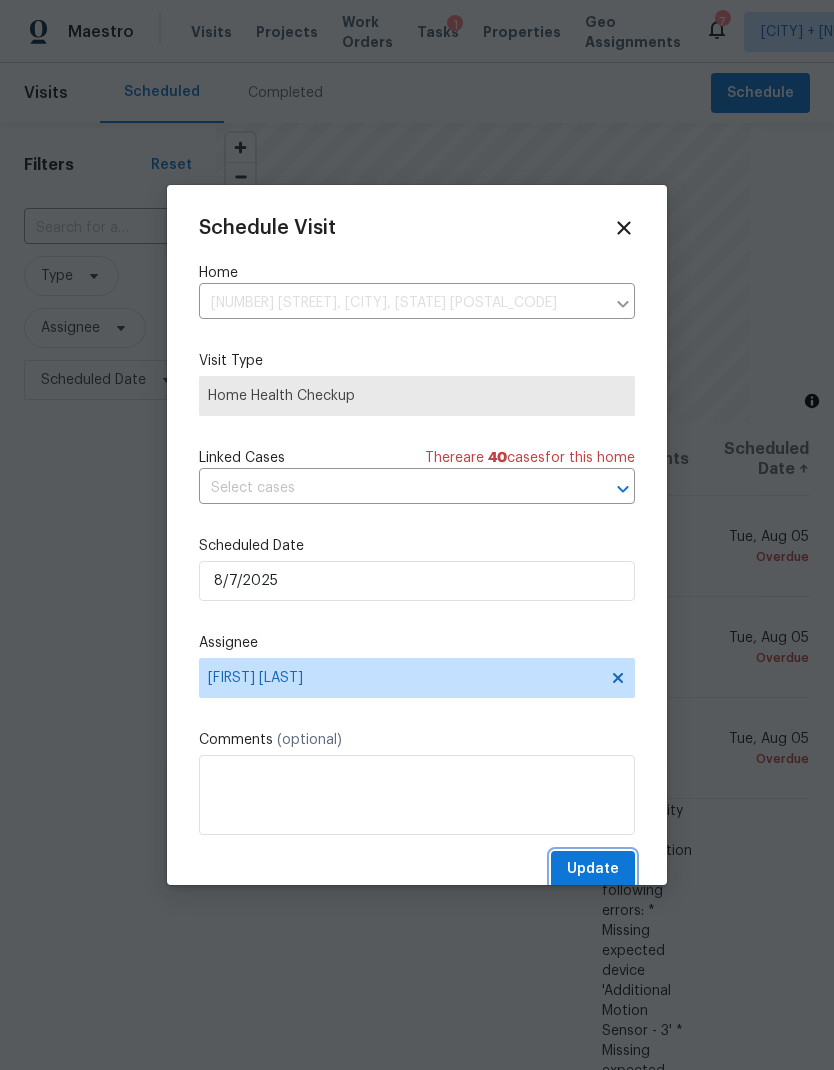 click on "Update" at bounding box center [593, 869] 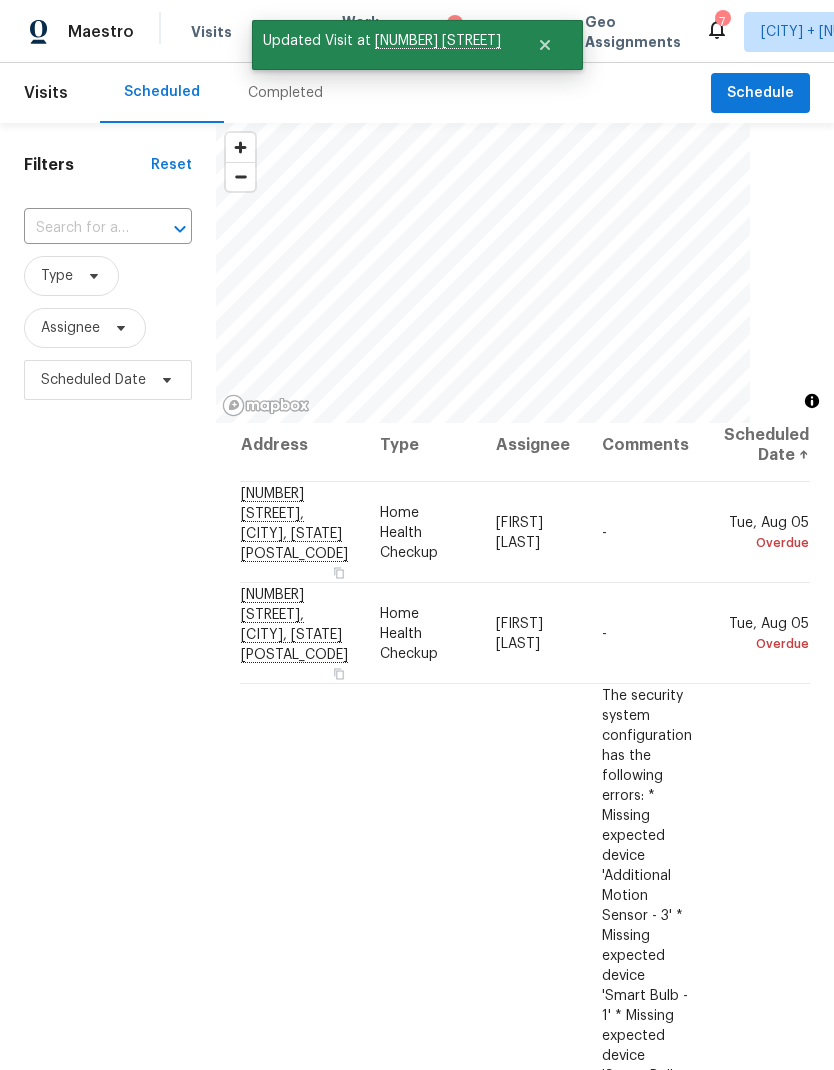 scroll, scrollTop: 9, scrollLeft: 0, axis: vertical 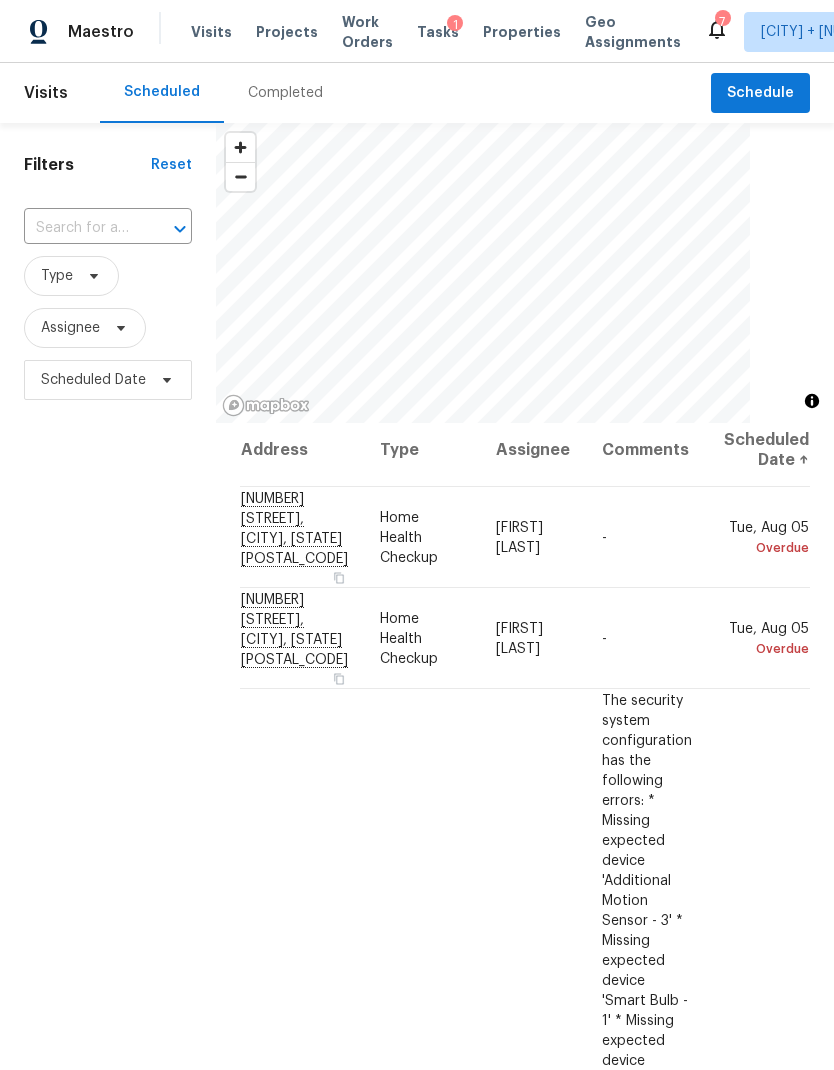 click on "[DAY], [MONTH] [NUMBER] [STATUS]" at bounding box center (759, 537) 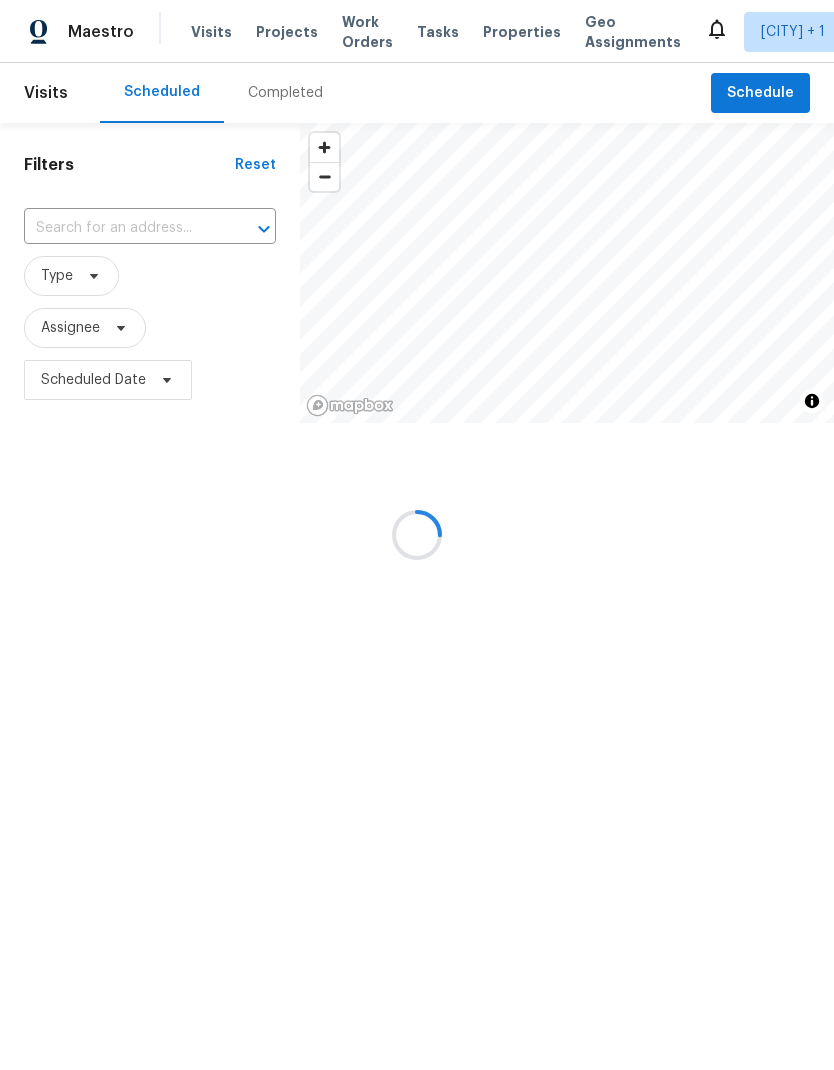 scroll, scrollTop: 0, scrollLeft: 0, axis: both 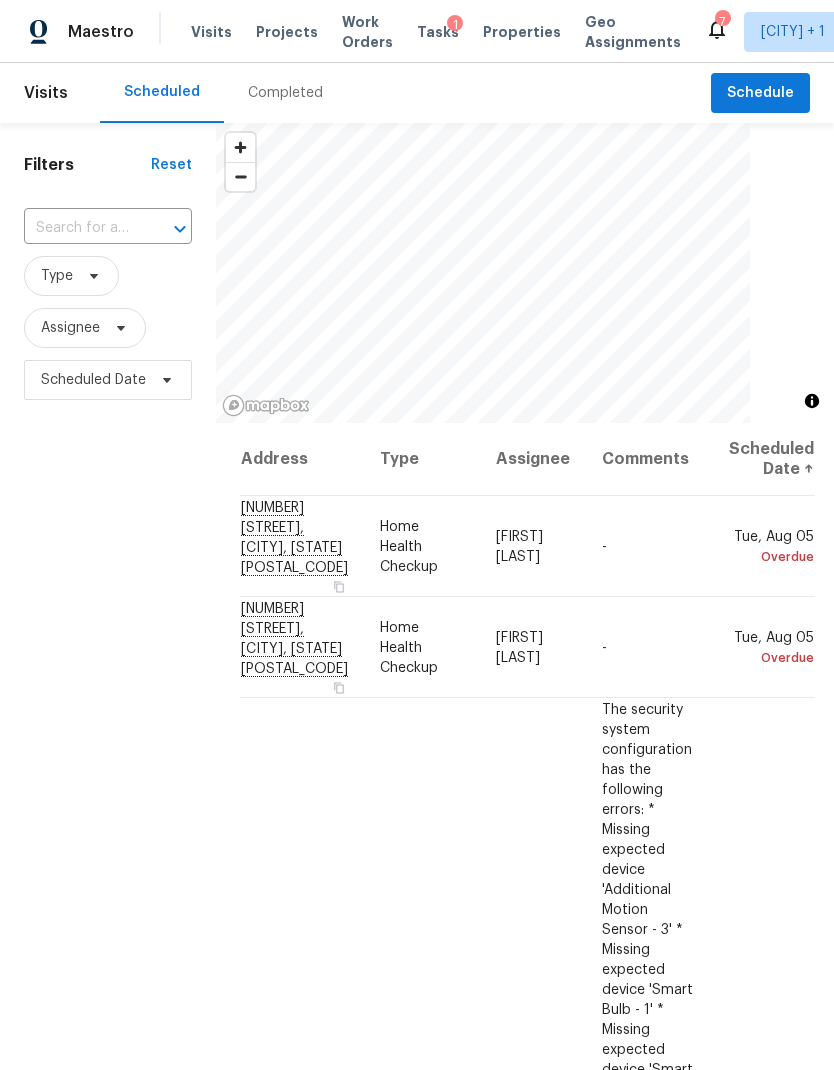 click 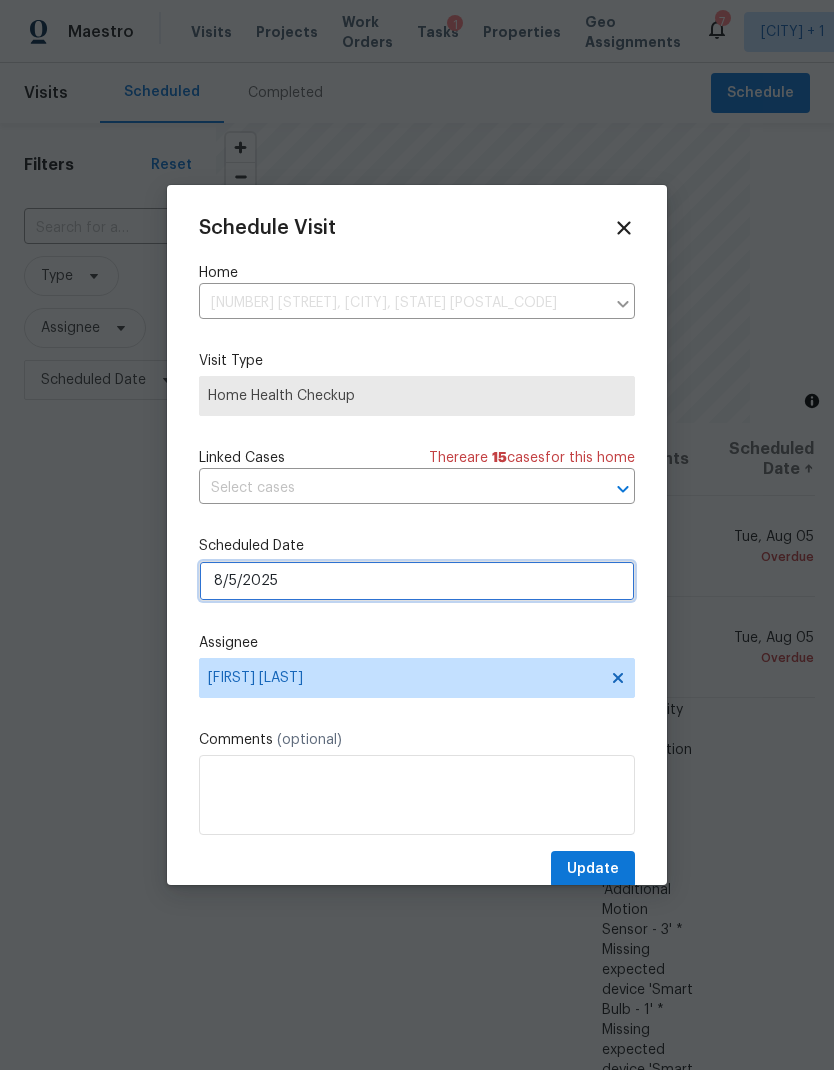 click on "8/5/2025" at bounding box center [417, 581] 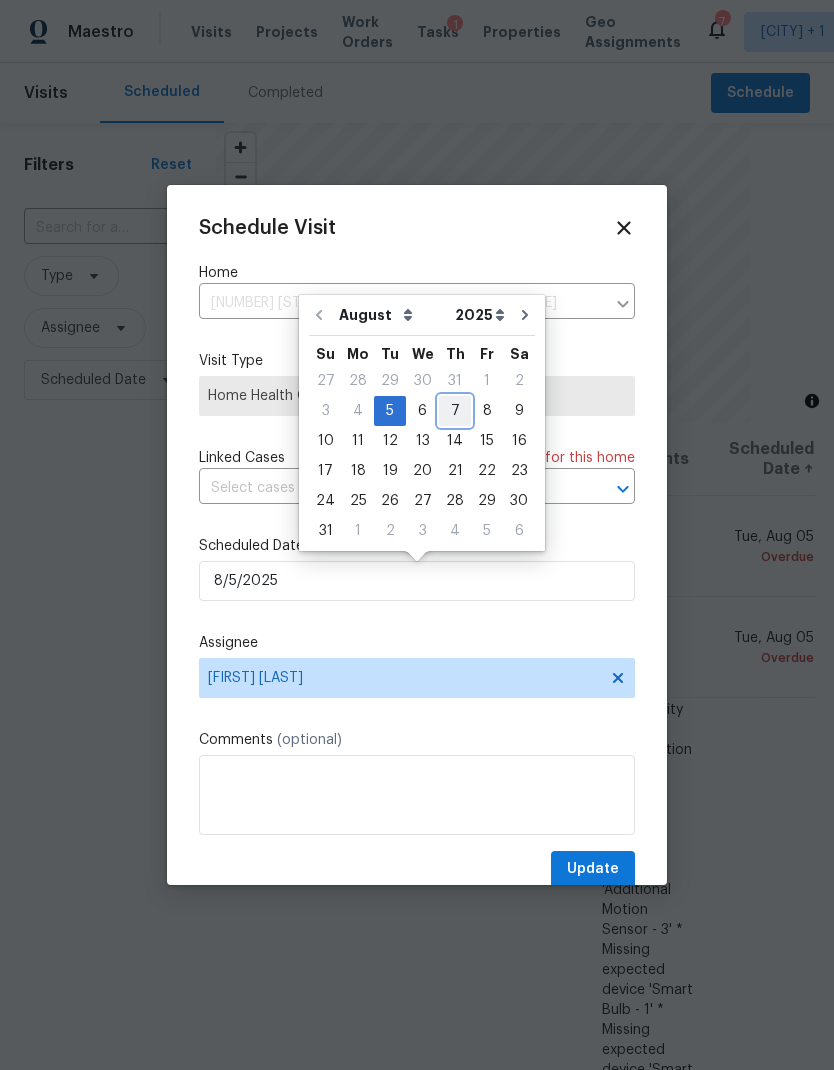 click on "7" at bounding box center (455, 411) 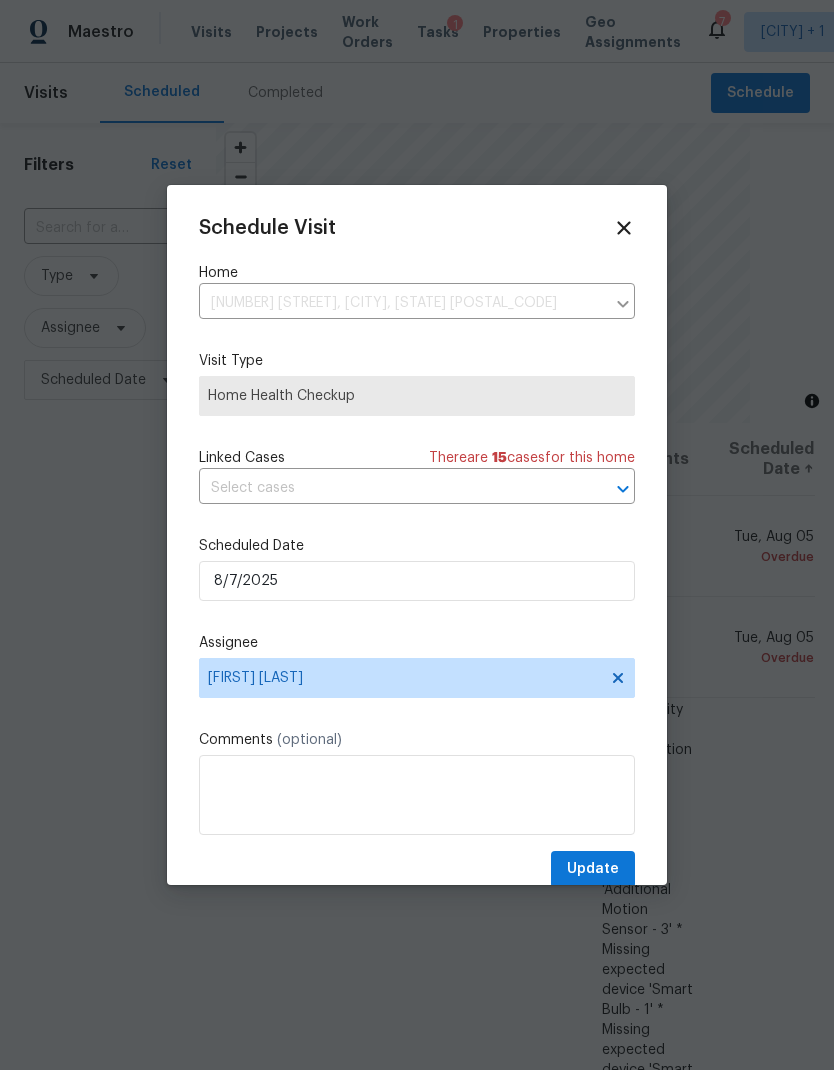 click on "Schedule Visit Home   480 Sterling Falls Ave, Henderson, NV 89011 ​ Visit Type   Home Health Checkup Linked Cases There  are   15  case s  for this home   ​ Scheduled Date   8/7/2025 Assignee   Jeremy Hutchings Comments   (optional) Update" at bounding box center [417, 552] 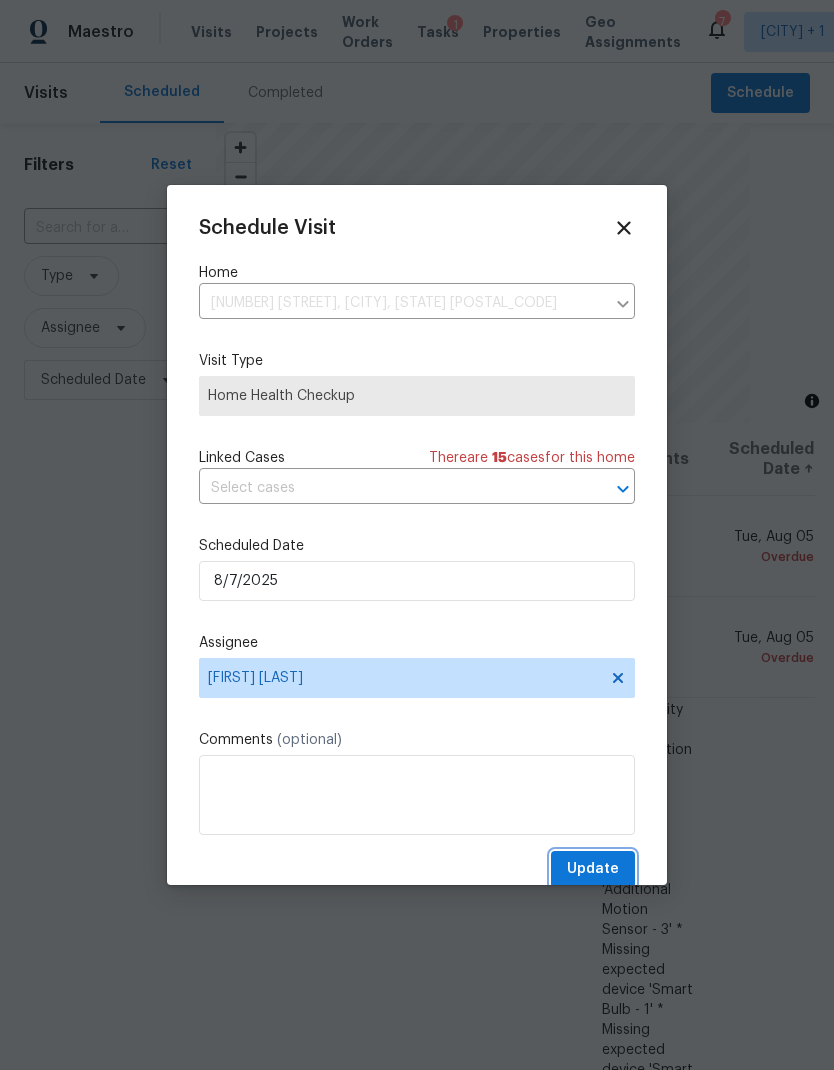 click on "Update" at bounding box center (593, 869) 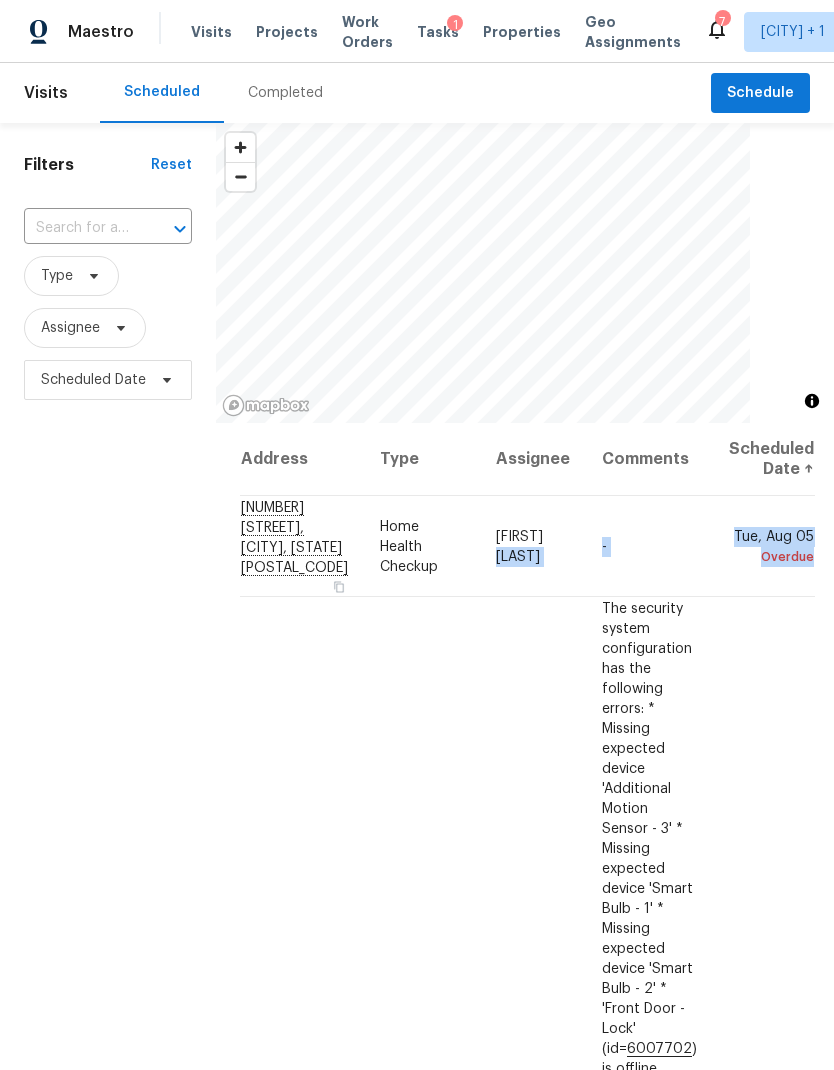 scroll, scrollTop: 0, scrollLeft: 0, axis: both 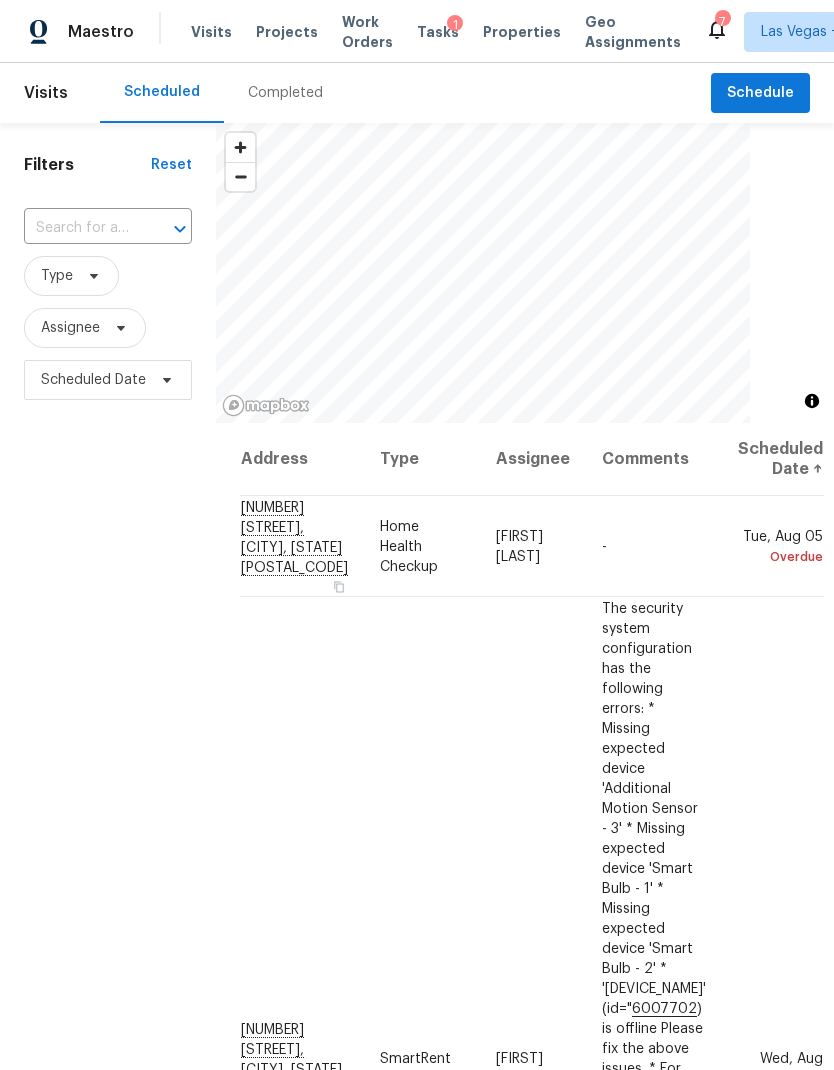 click at bounding box center [0, 0] 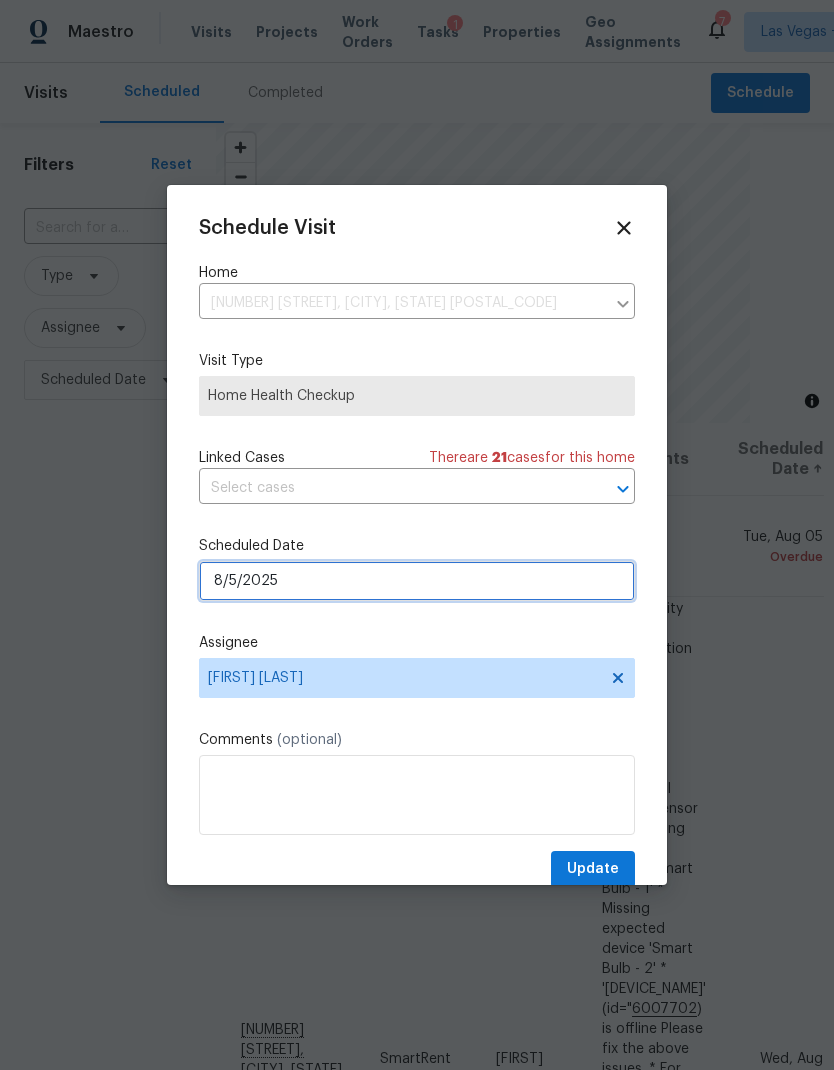 click on "8/5/2025" at bounding box center (417, 581) 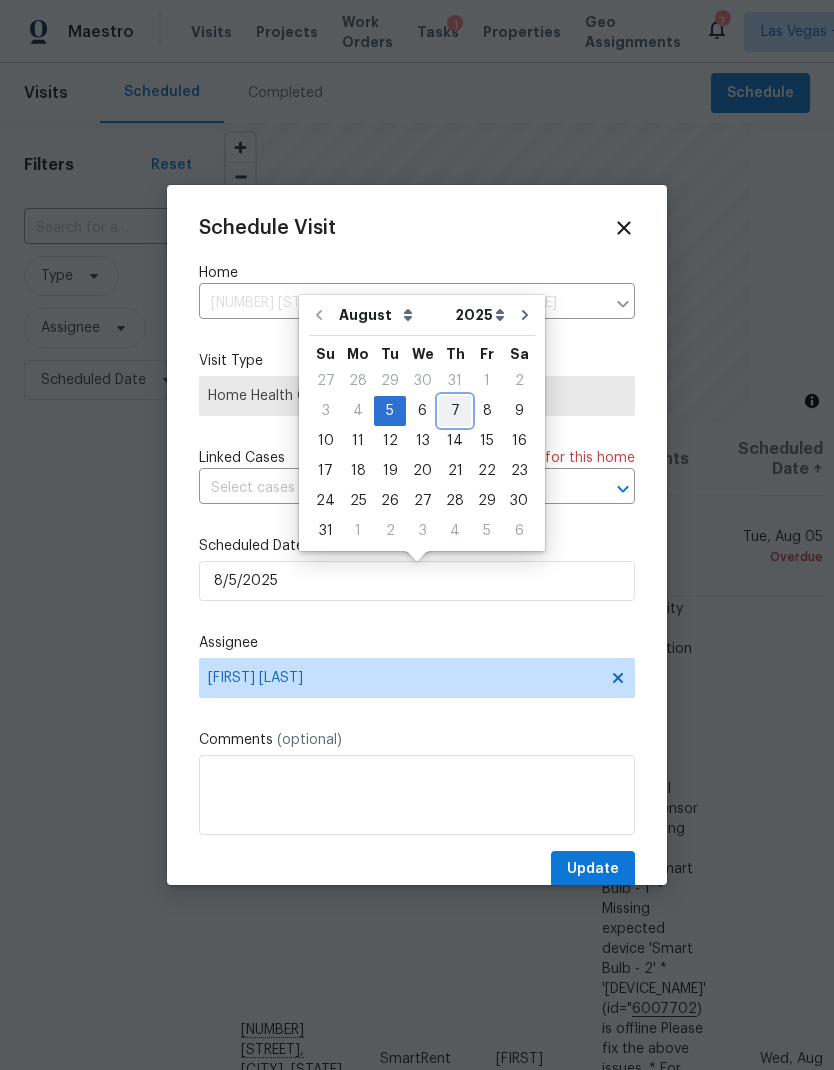 click on "7" at bounding box center [455, 411] 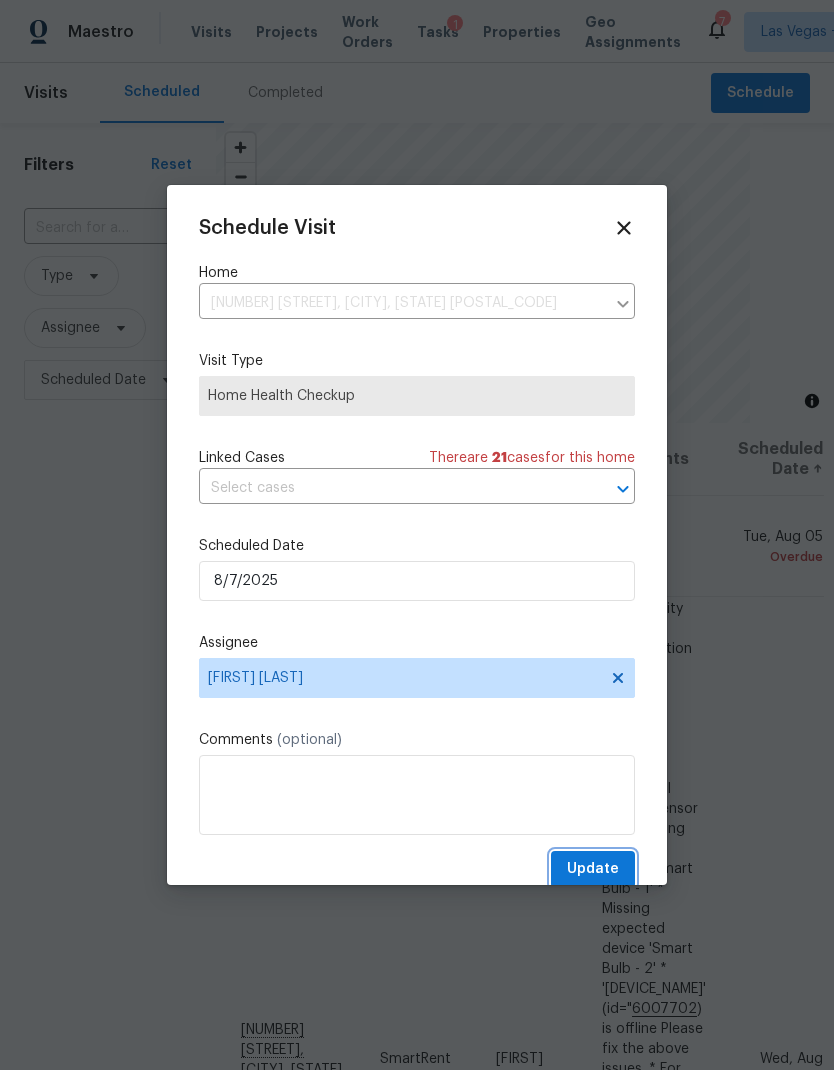 click on "Update" at bounding box center [593, 869] 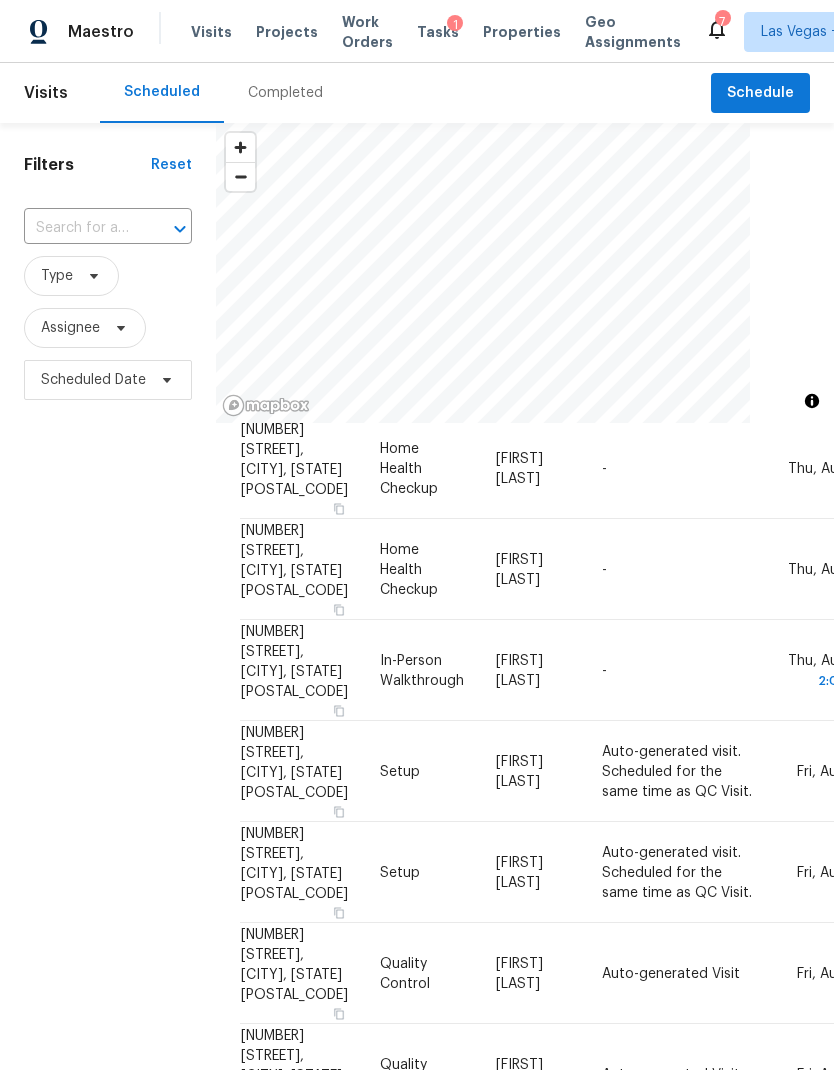 scroll, scrollTop: 4306, scrollLeft: 0, axis: vertical 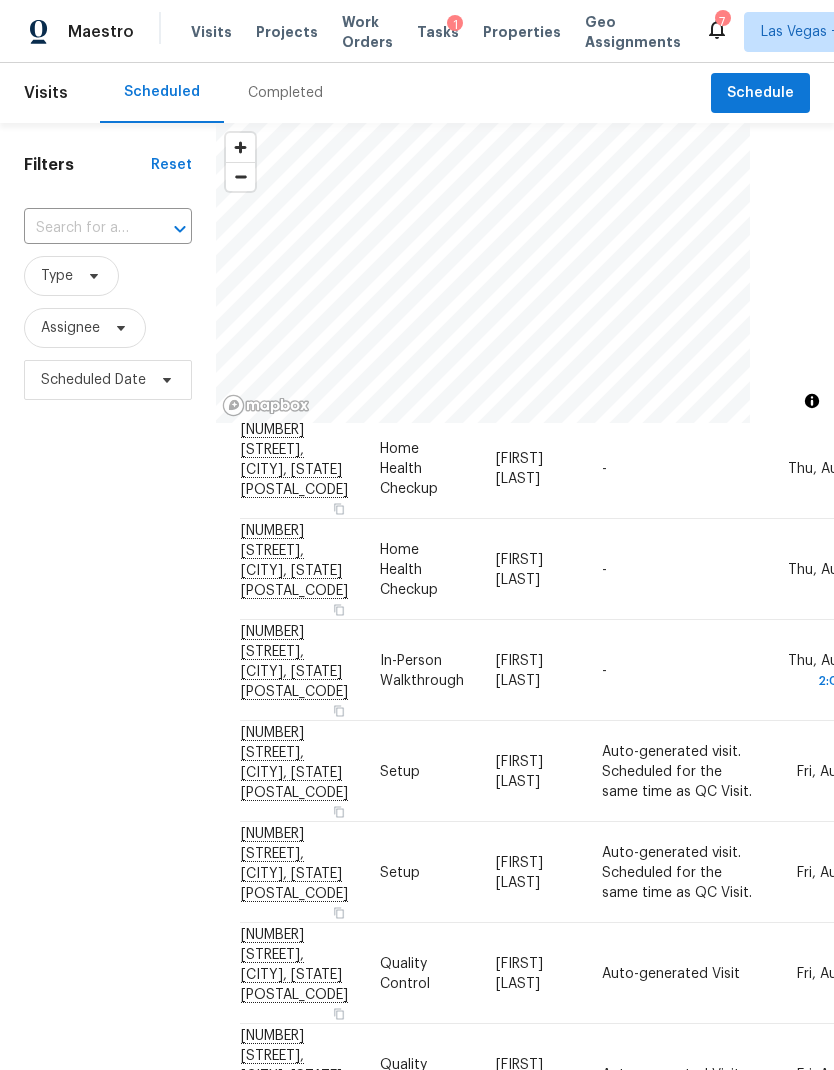 click on "1" at bounding box center (455, 25) 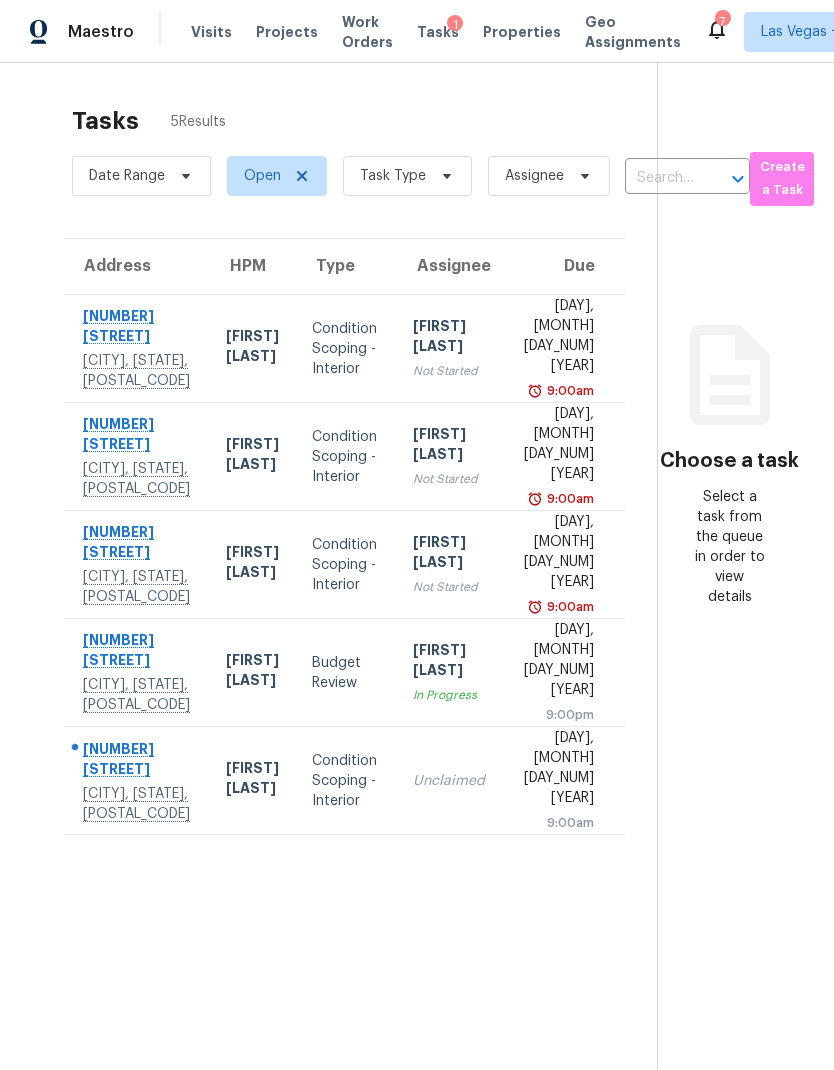click on "1133 Laytona Dr   Layton, UT, 84041" at bounding box center (137, 673) 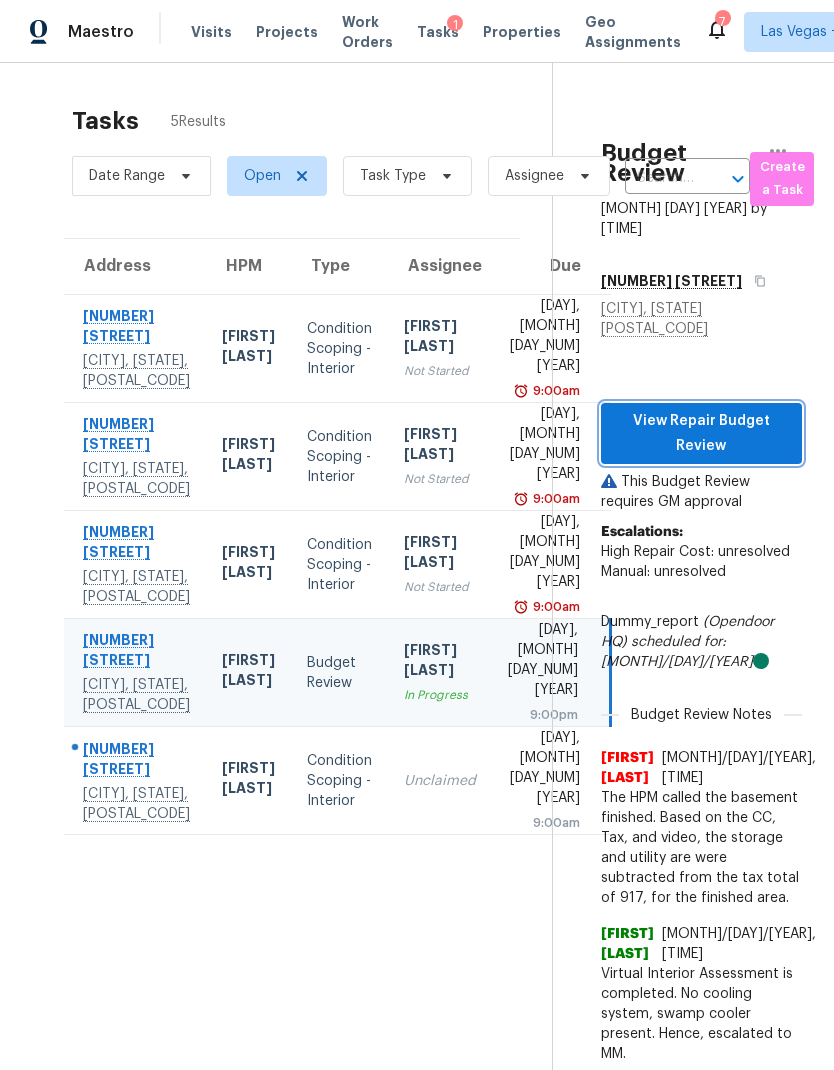 click on "View Repair Budget Review" at bounding box center [701, 433] 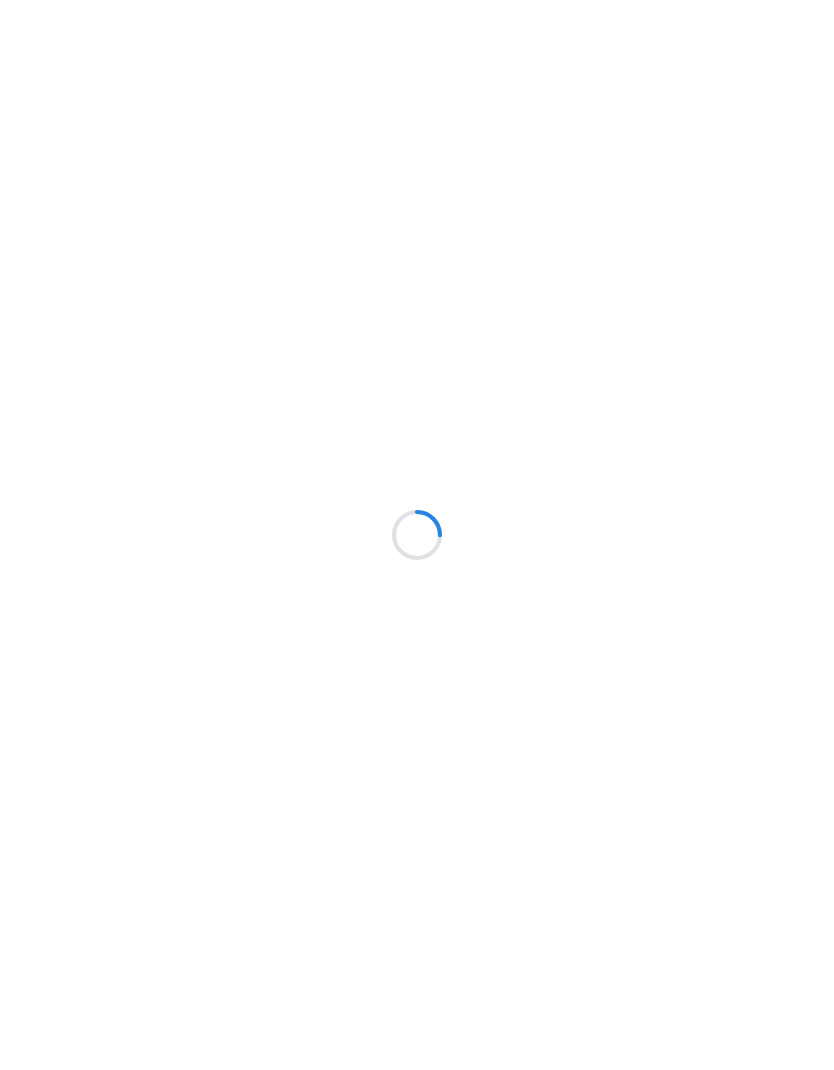 scroll, scrollTop: 0, scrollLeft: 0, axis: both 